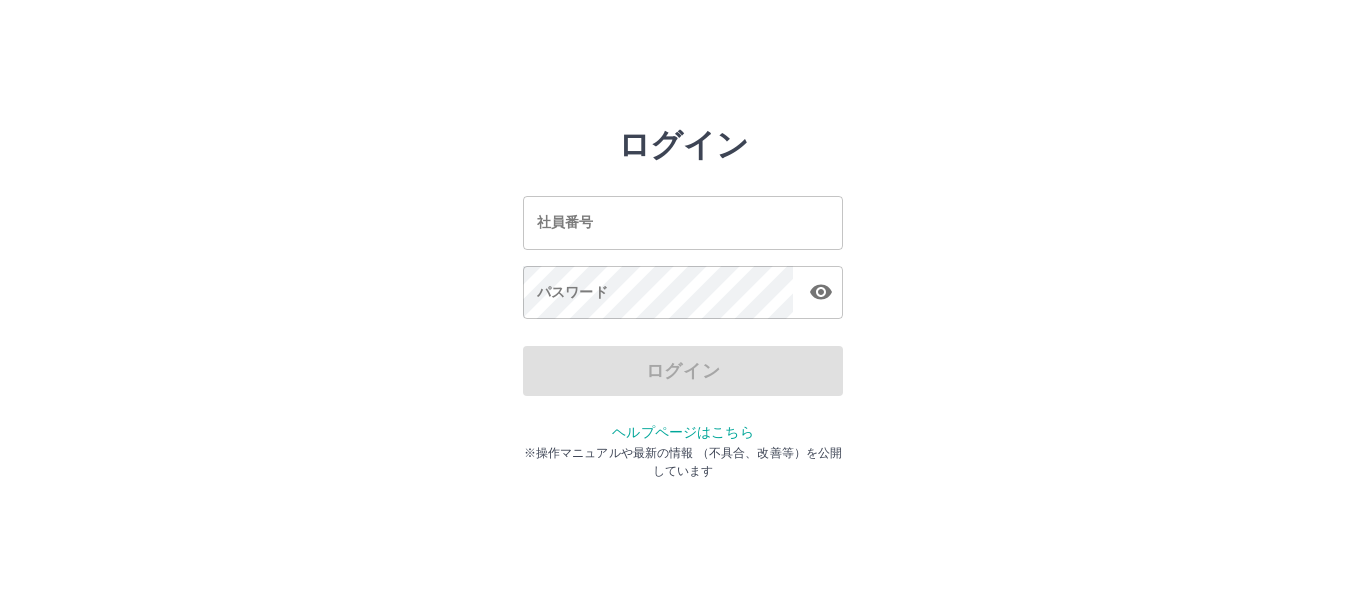 scroll, scrollTop: 0, scrollLeft: 0, axis: both 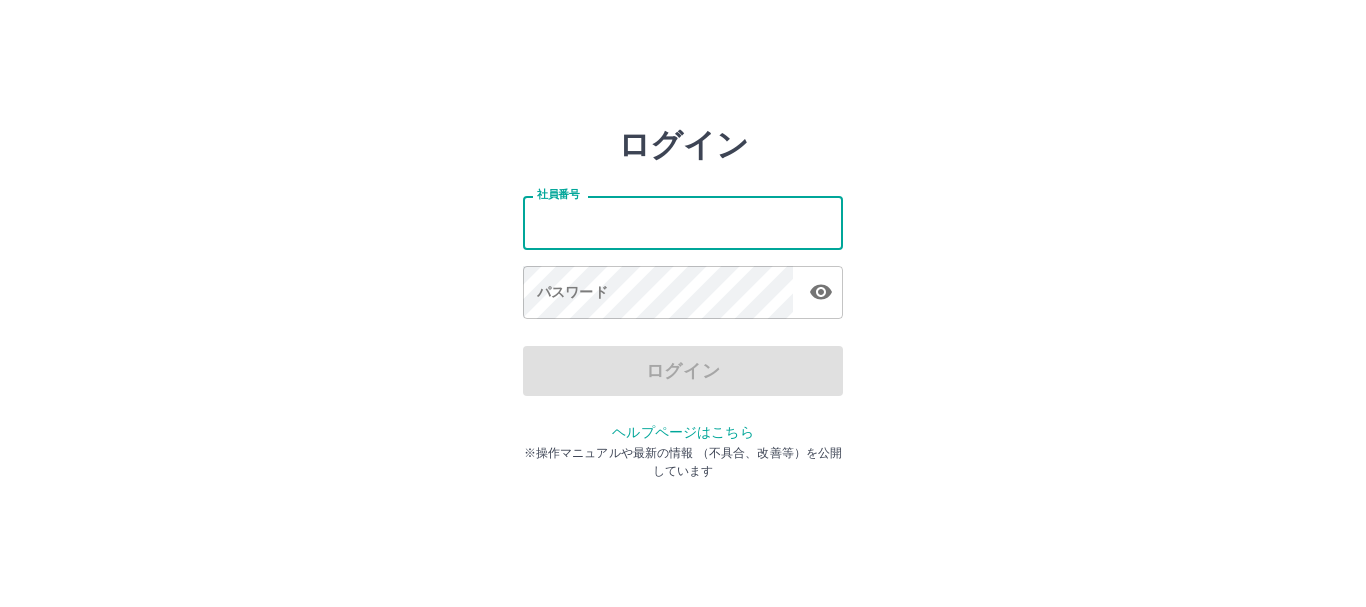 click on "社員番号" at bounding box center [683, 222] 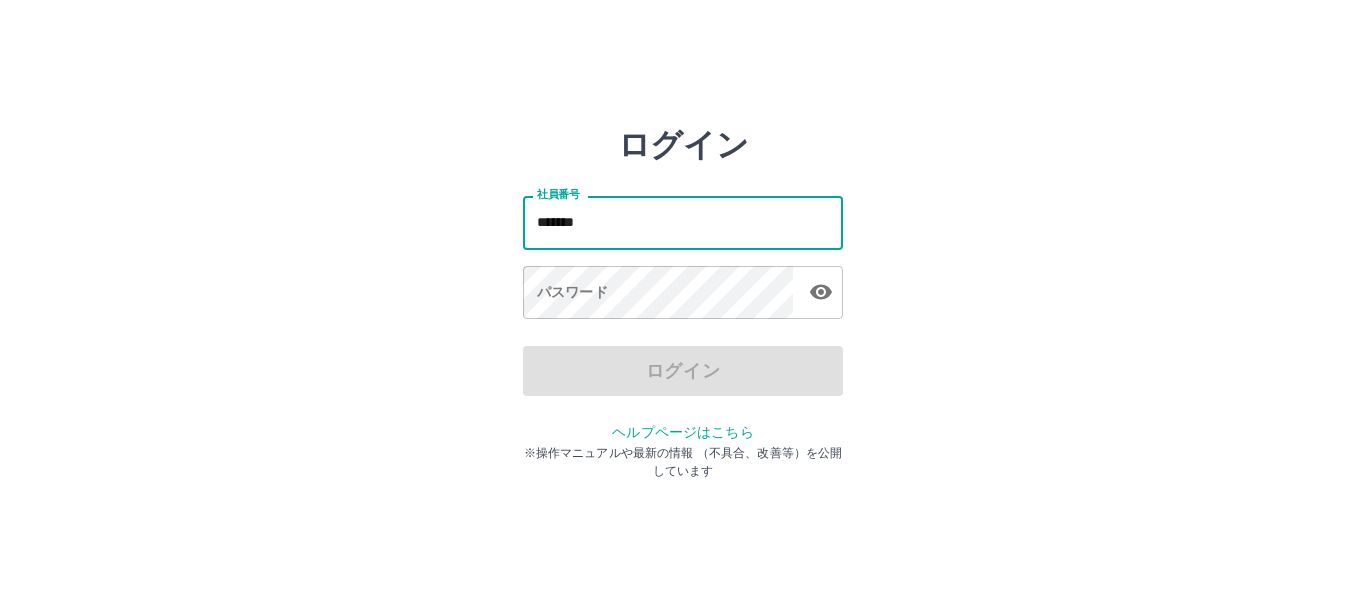 type on "*******" 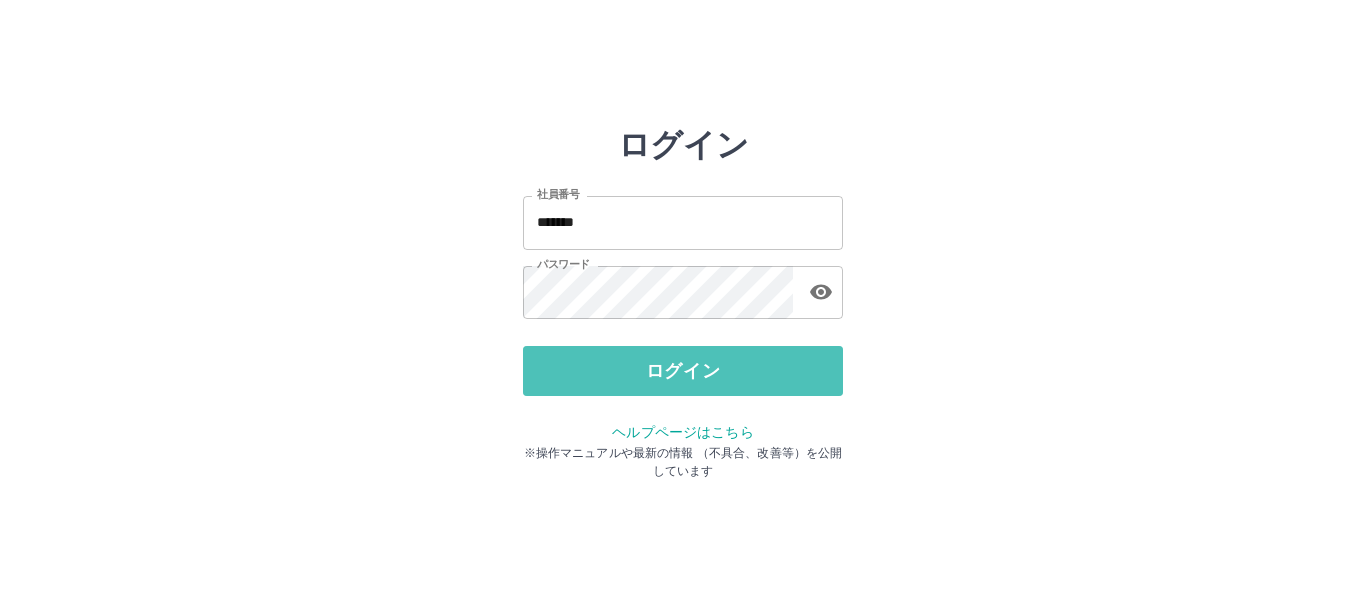 click on "ログイン" at bounding box center [683, 371] 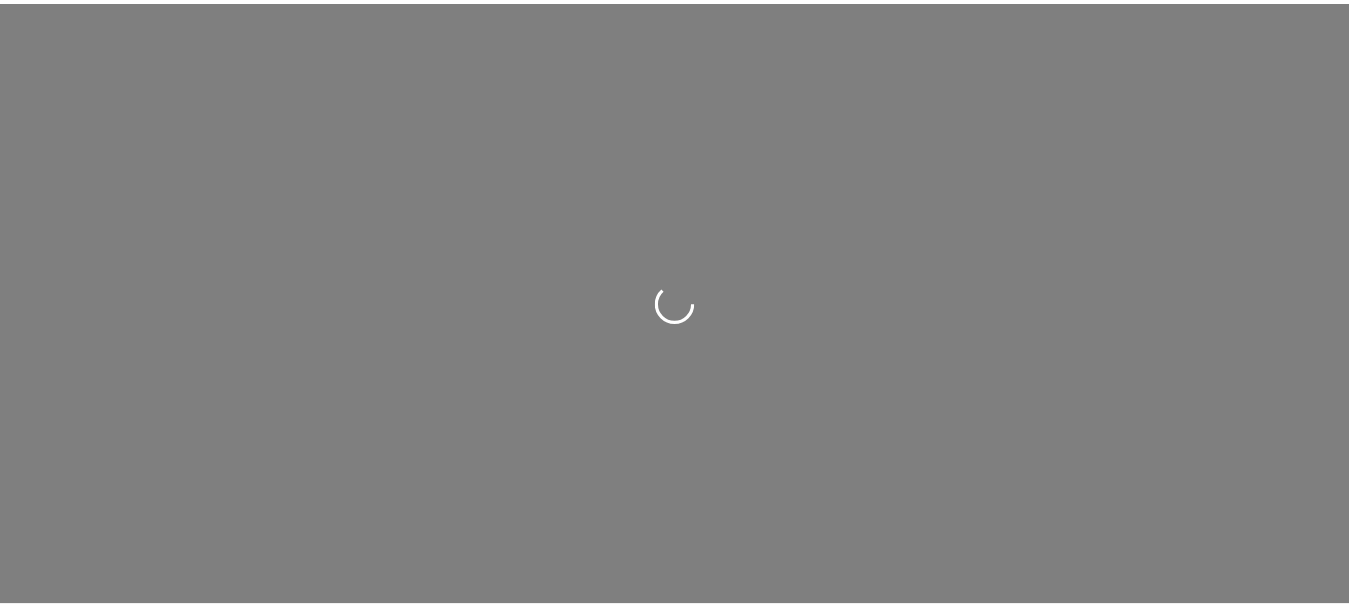 scroll, scrollTop: 0, scrollLeft: 0, axis: both 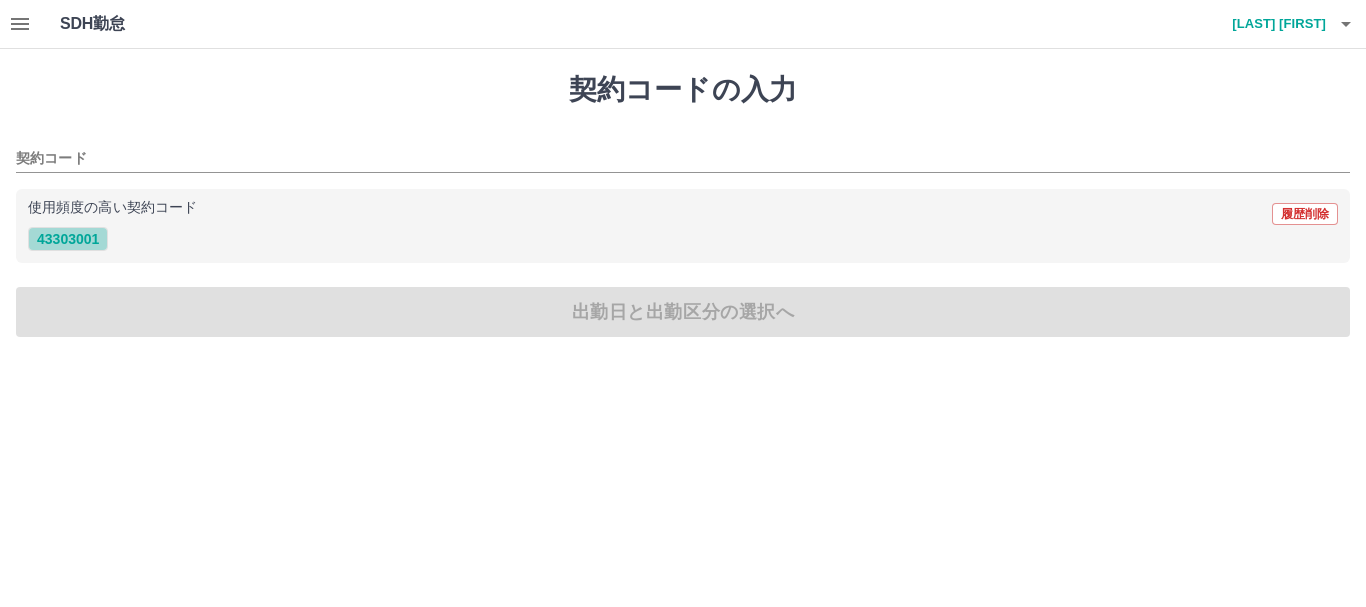 click on "43303001" at bounding box center (68, 239) 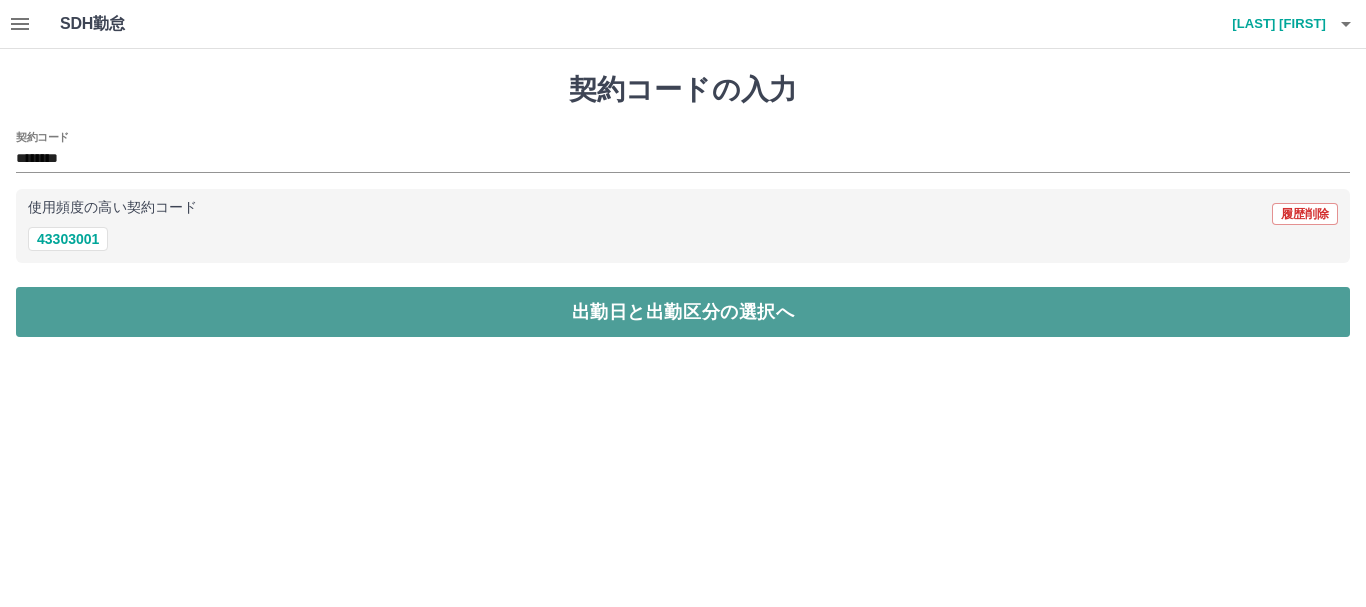 click on "出勤日と出勤区分の選択へ" at bounding box center (683, 312) 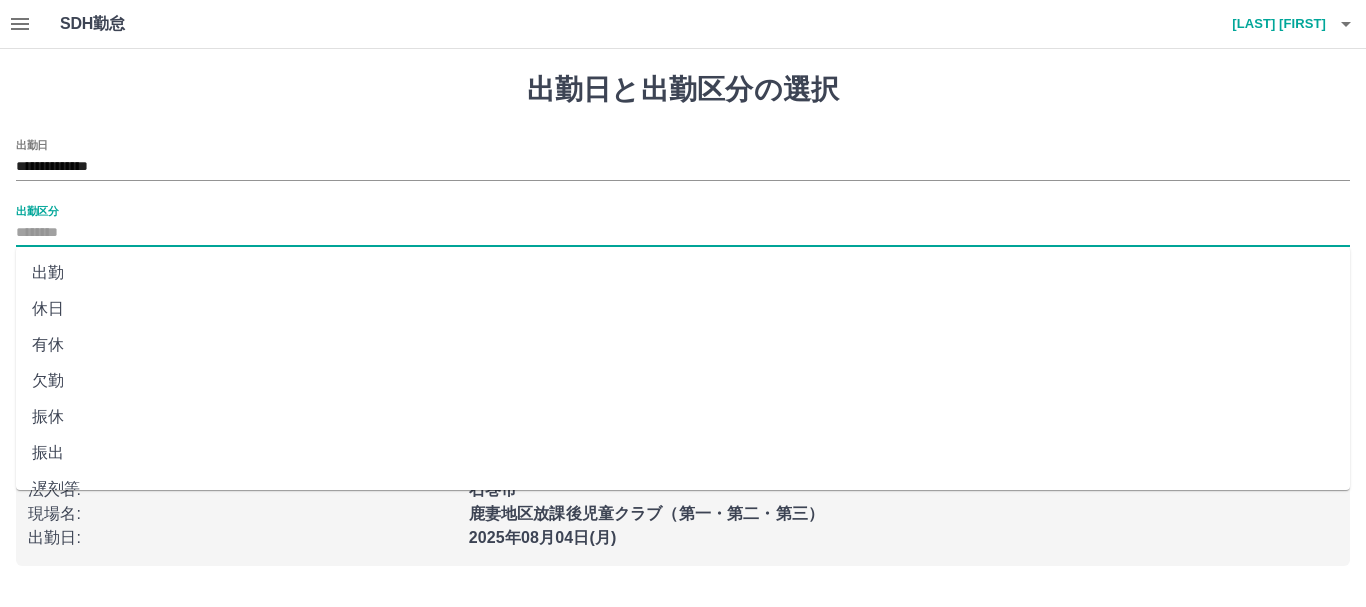 click on "出勤区分" at bounding box center (683, 233) 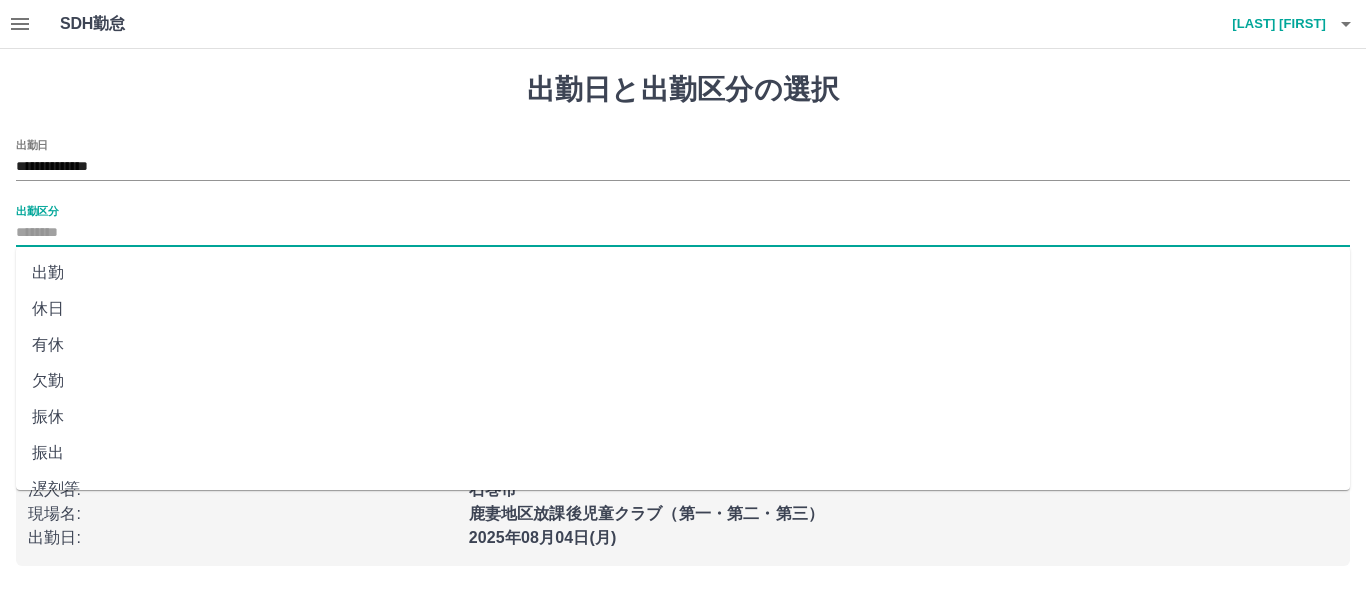 click on "出勤" at bounding box center [683, 273] 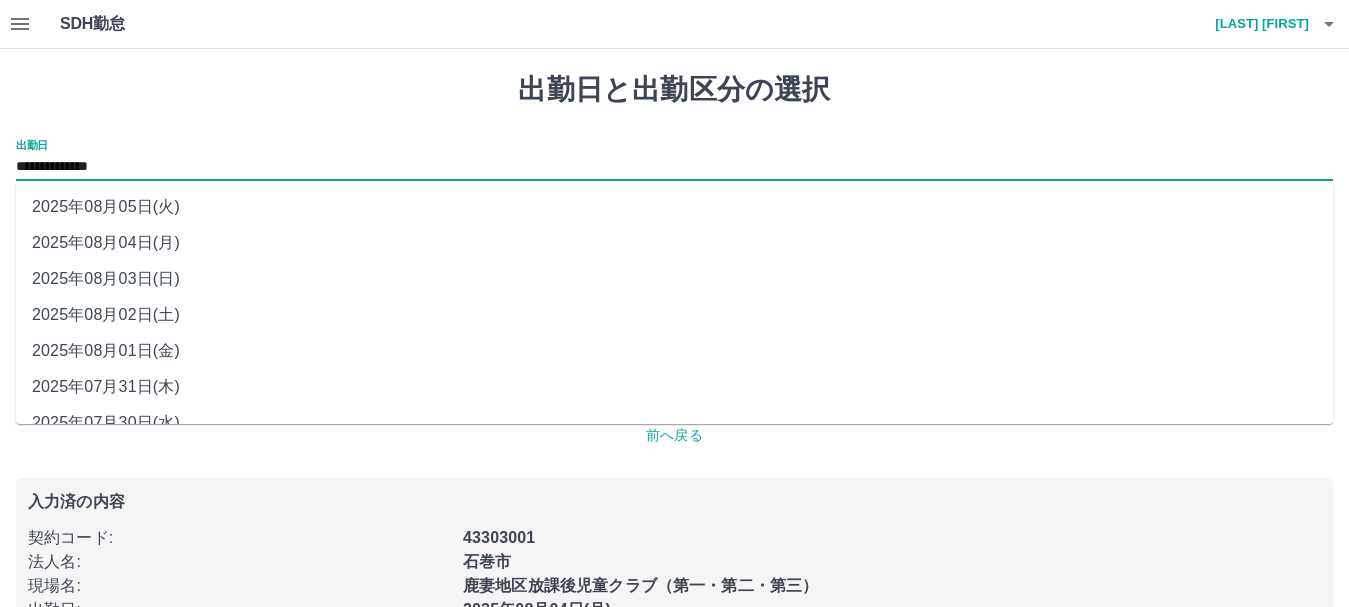click on "**********" at bounding box center [674, 167] 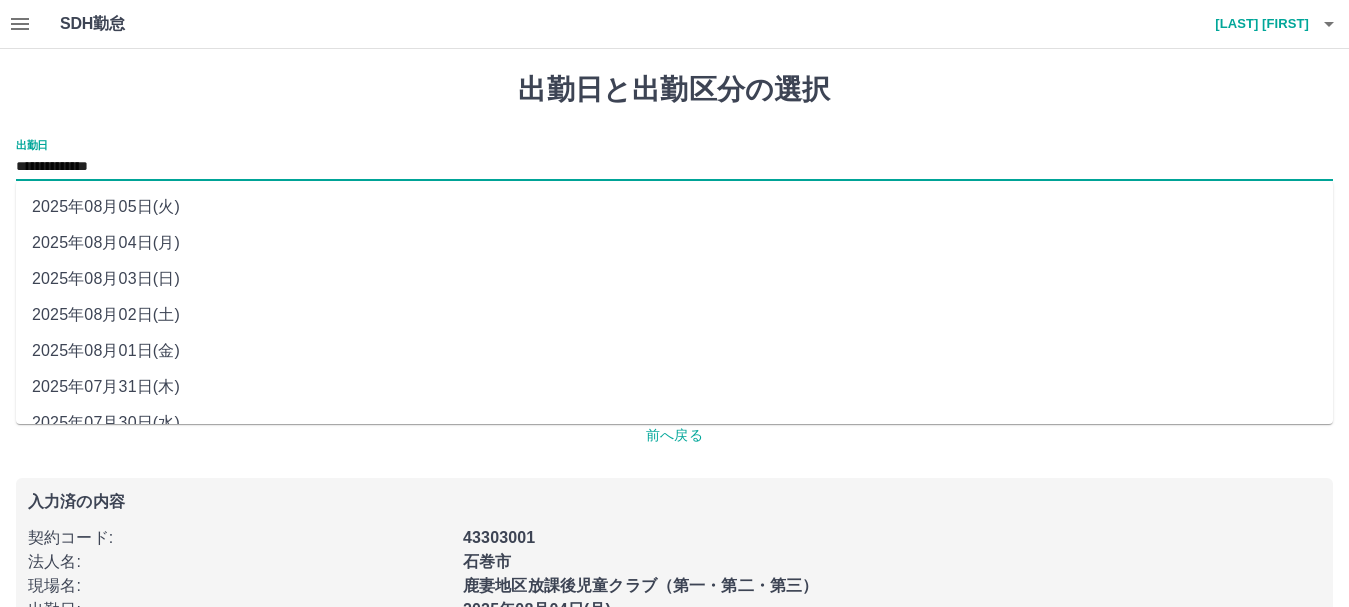 click on "2025年08月01日(金)" at bounding box center [674, 351] 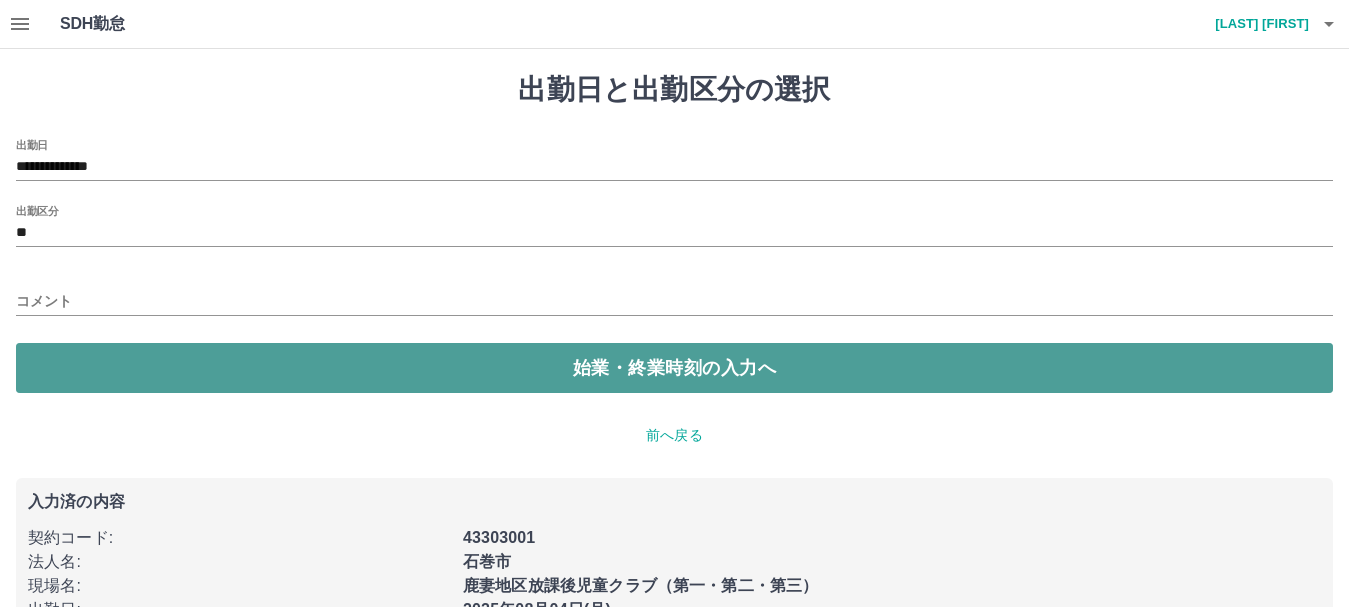drag, startPoint x: 598, startPoint y: 365, endPoint x: 585, endPoint y: 365, distance: 13 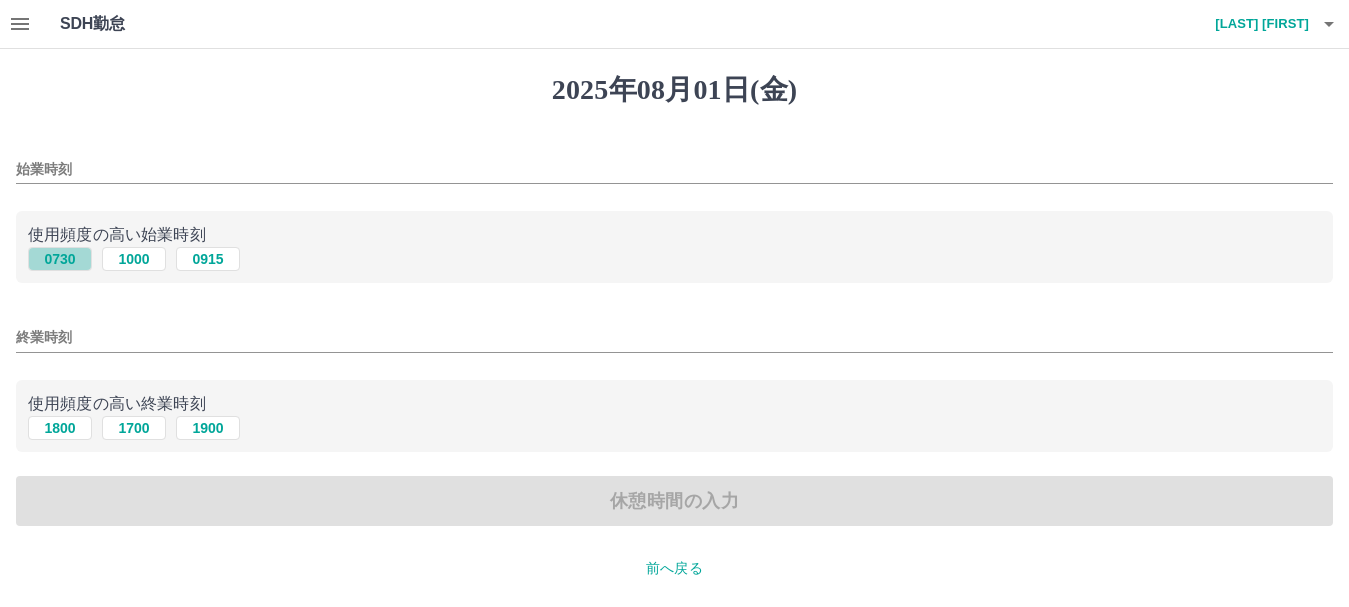 click on "0730" at bounding box center (60, 259) 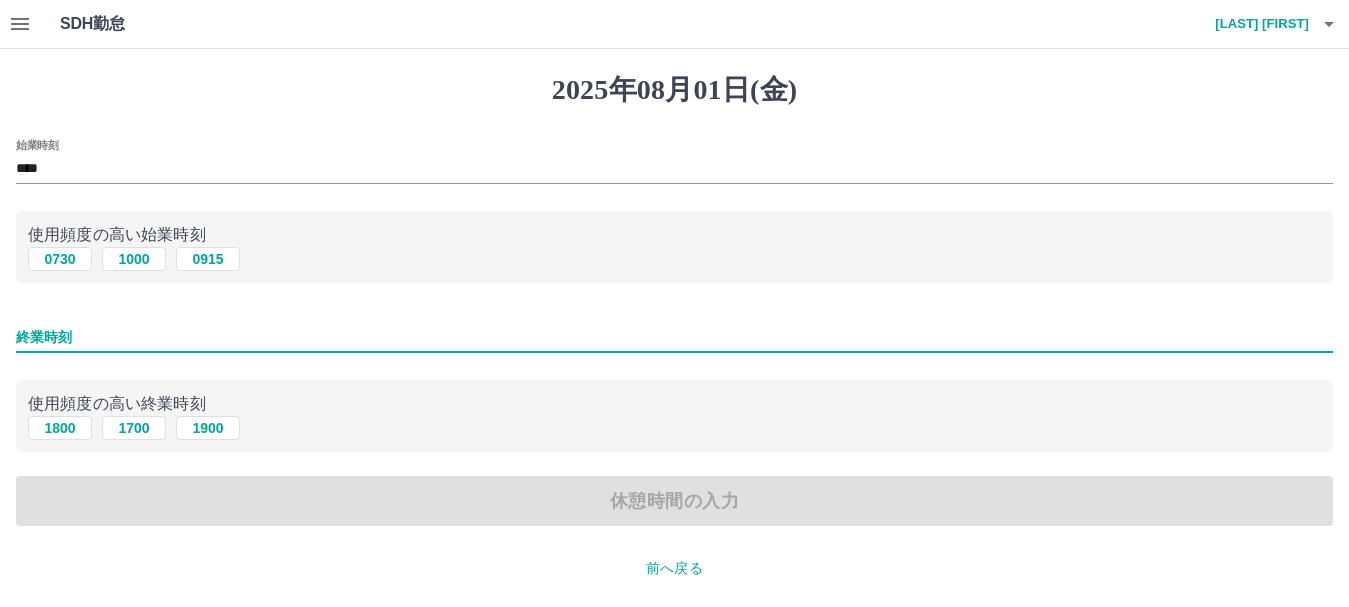 drag, startPoint x: 77, startPoint y: 339, endPoint x: 90, endPoint y: 337, distance: 13.152946 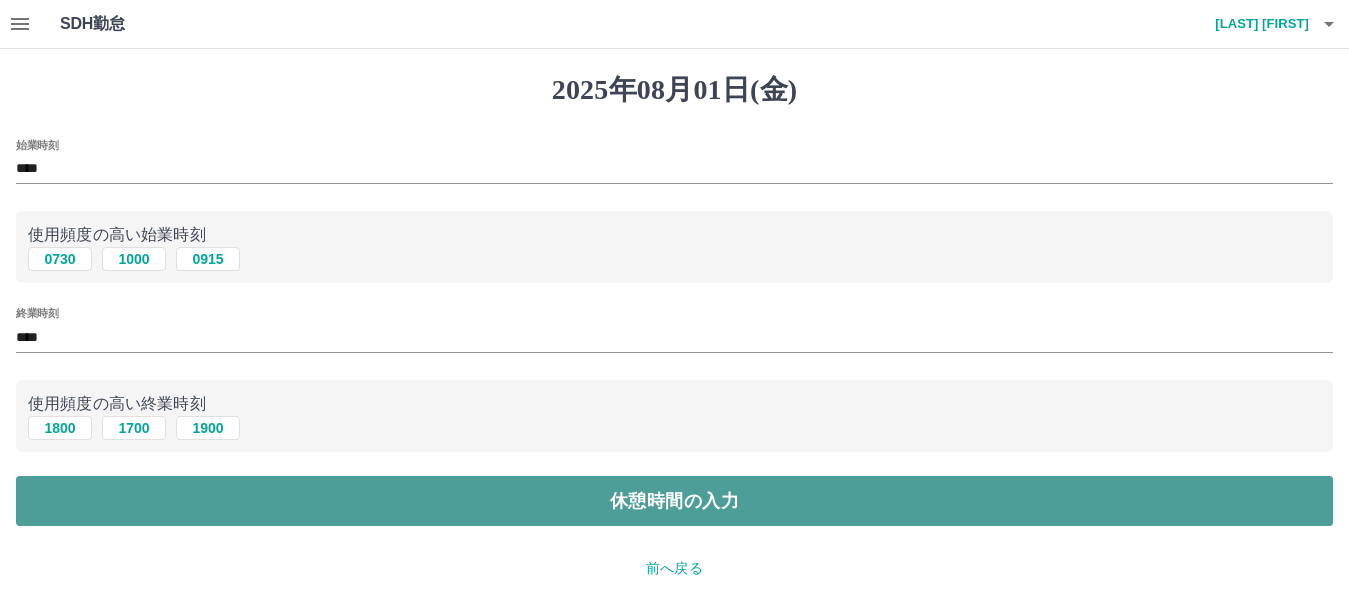 click on "休憩時間の入力" at bounding box center (674, 501) 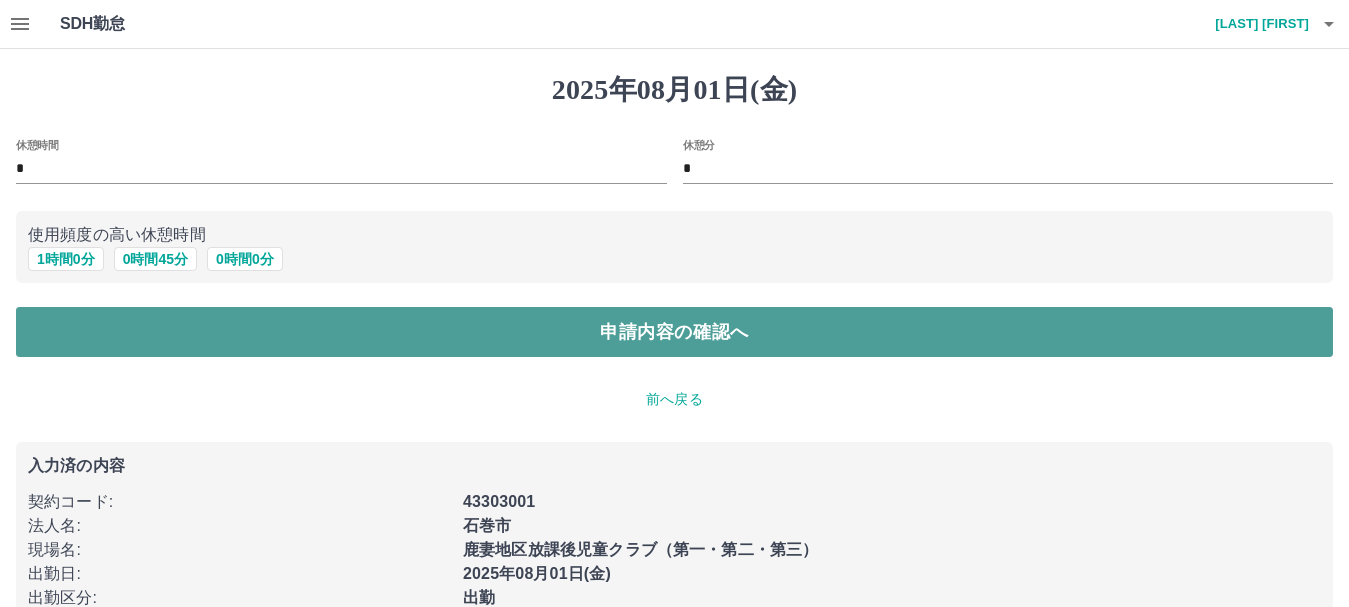click on "申請内容の確認へ" at bounding box center [674, 332] 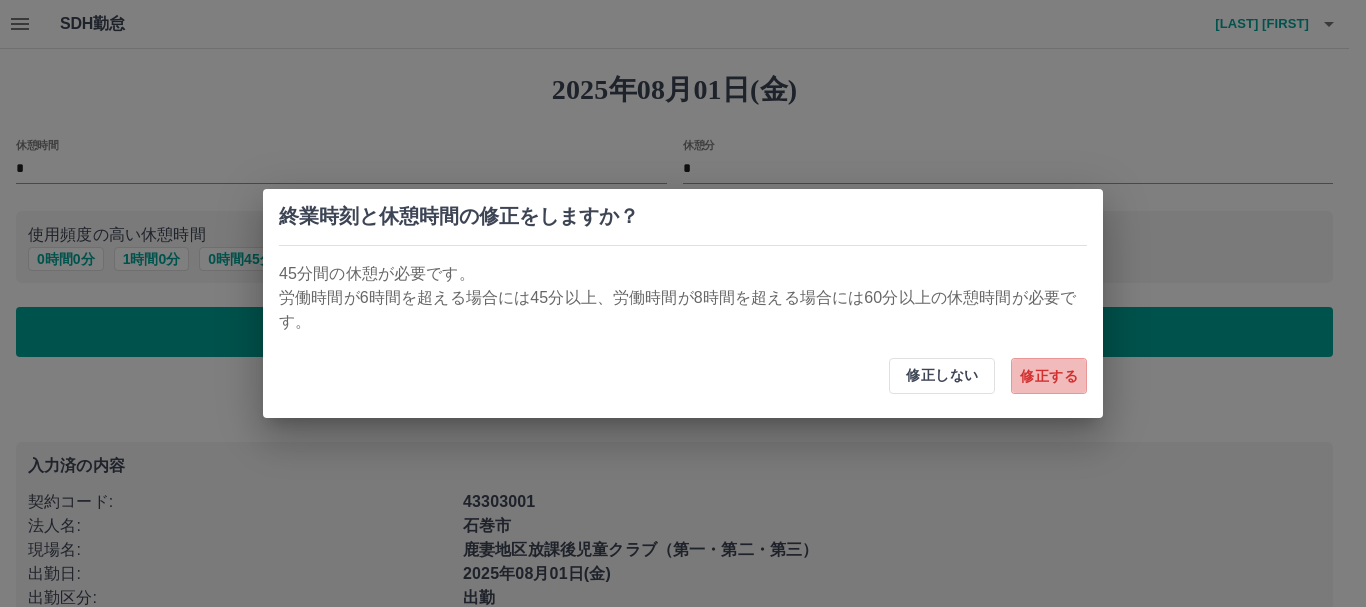 click on "修正する" at bounding box center (1049, 376) 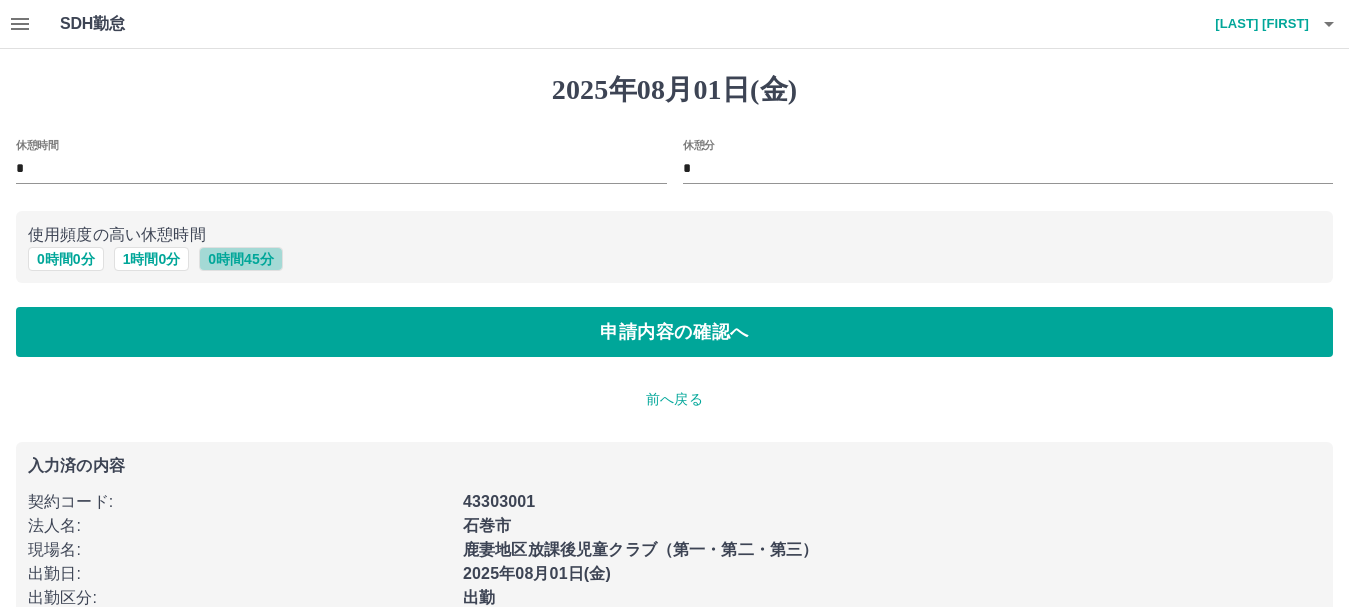 click on "0 時間 45 分" at bounding box center [240, 259] 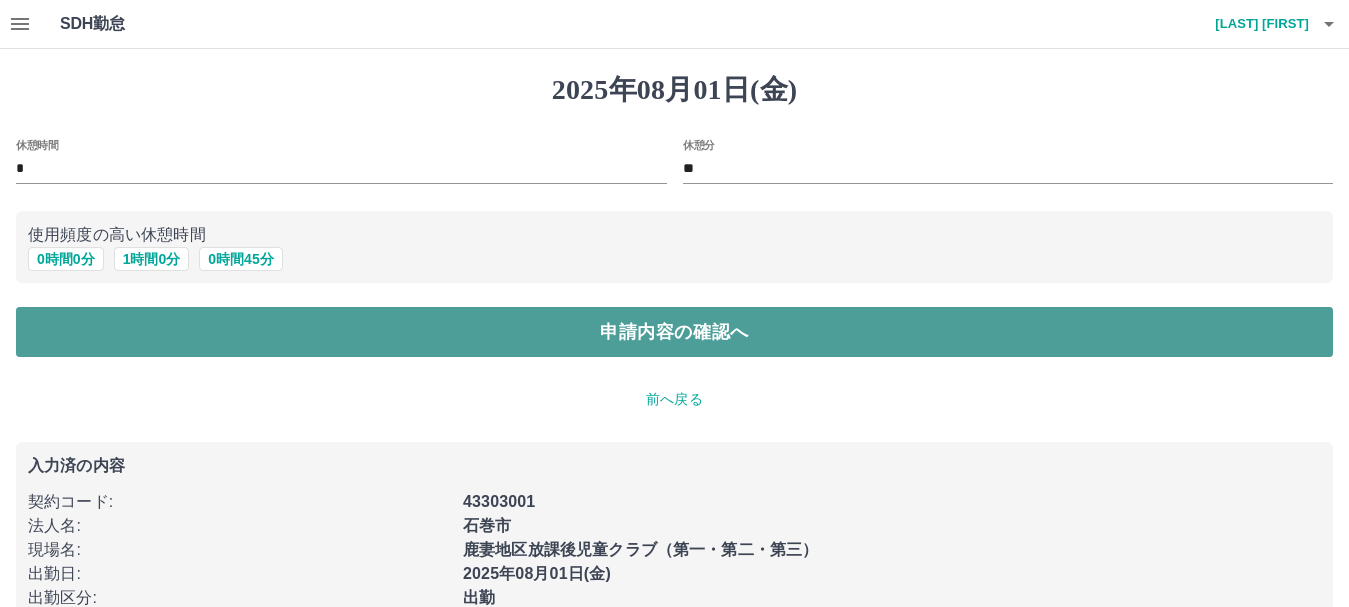 click on "申請内容の確認へ" at bounding box center (674, 332) 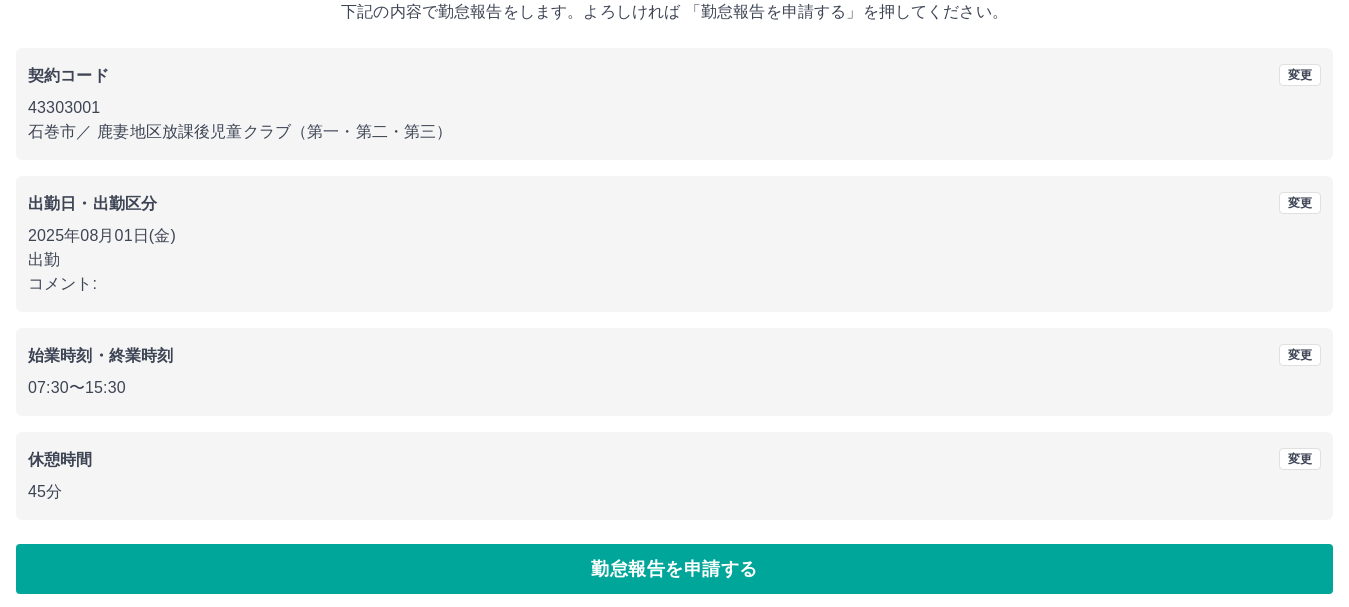 scroll, scrollTop: 142, scrollLeft: 0, axis: vertical 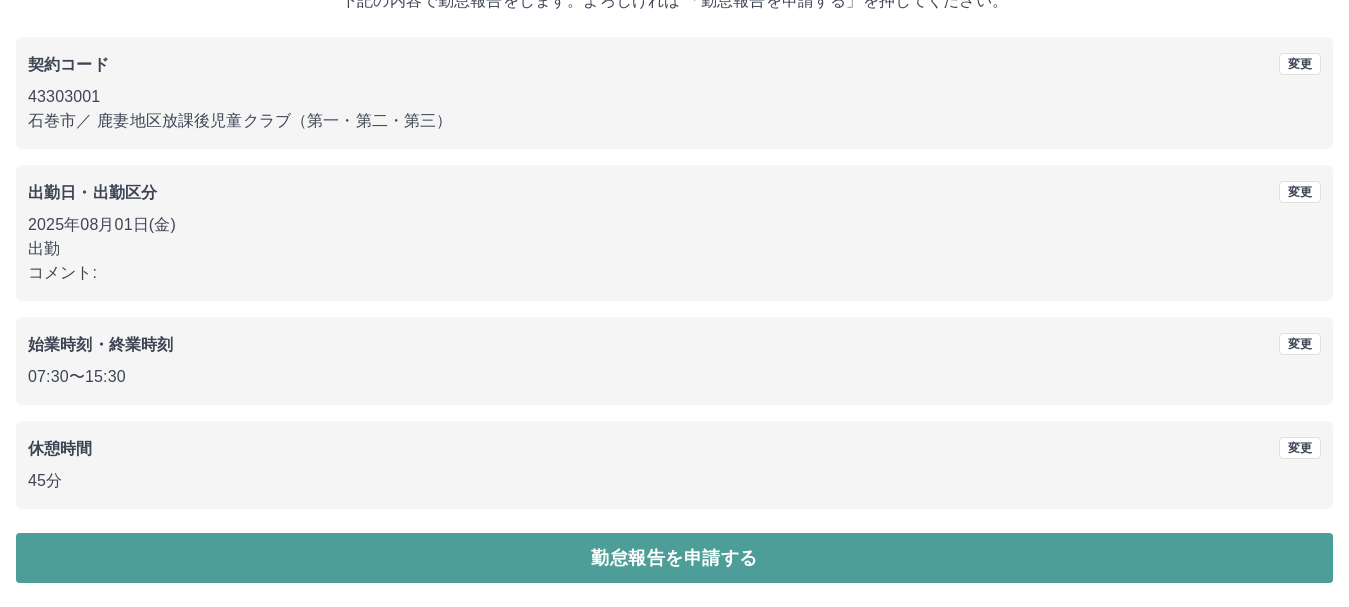 click on "勤怠報告を申請する" at bounding box center (674, 558) 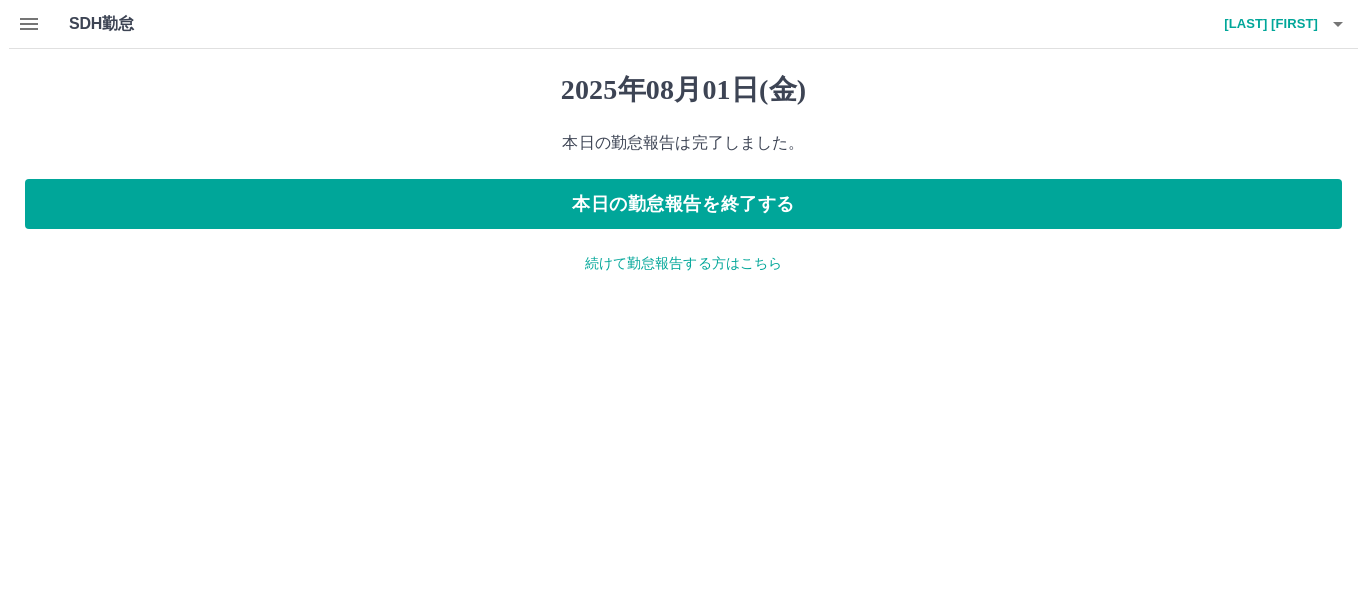 scroll, scrollTop: 0, scrollLeft: 0, axis: both 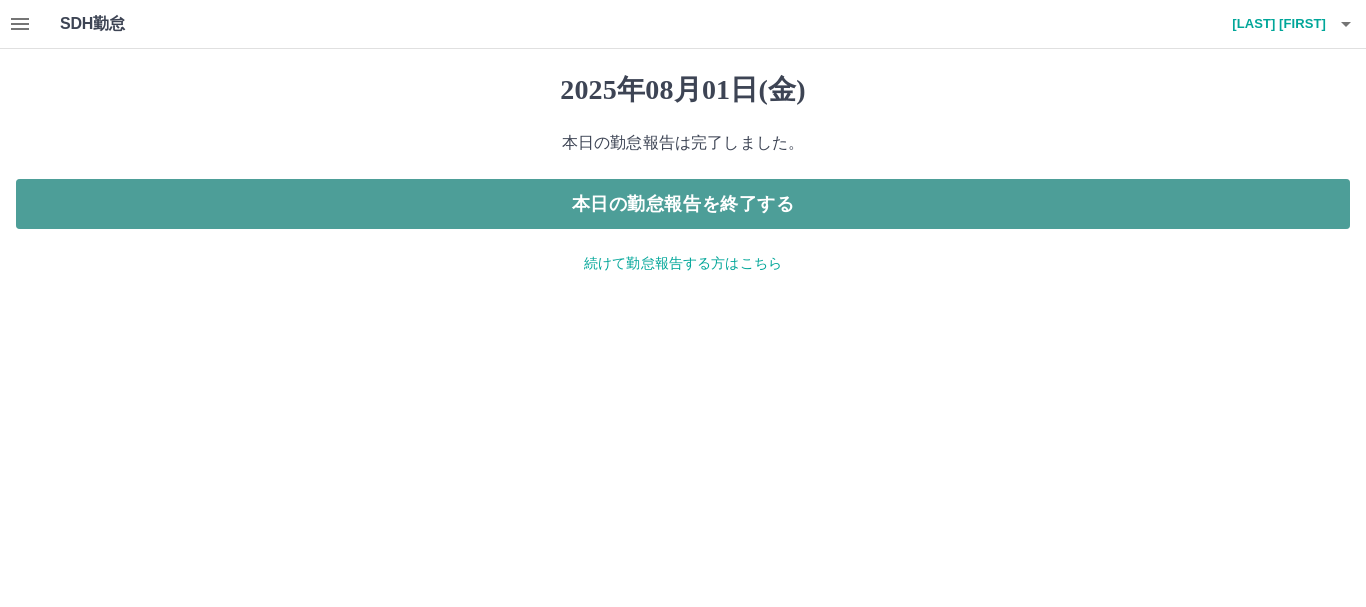 click on "本日の勤怠報告を終了する" at bounding box center (683, 204) 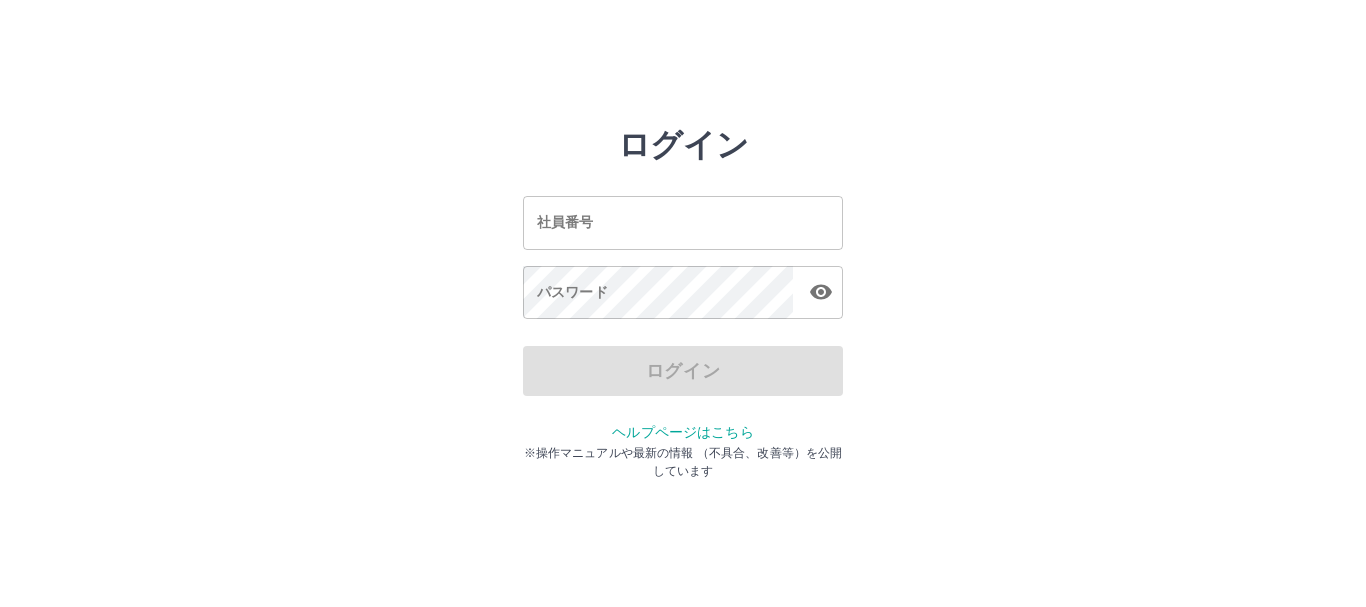 scroll, scrollTop: 0, scrollLeft: 0, axis: both 